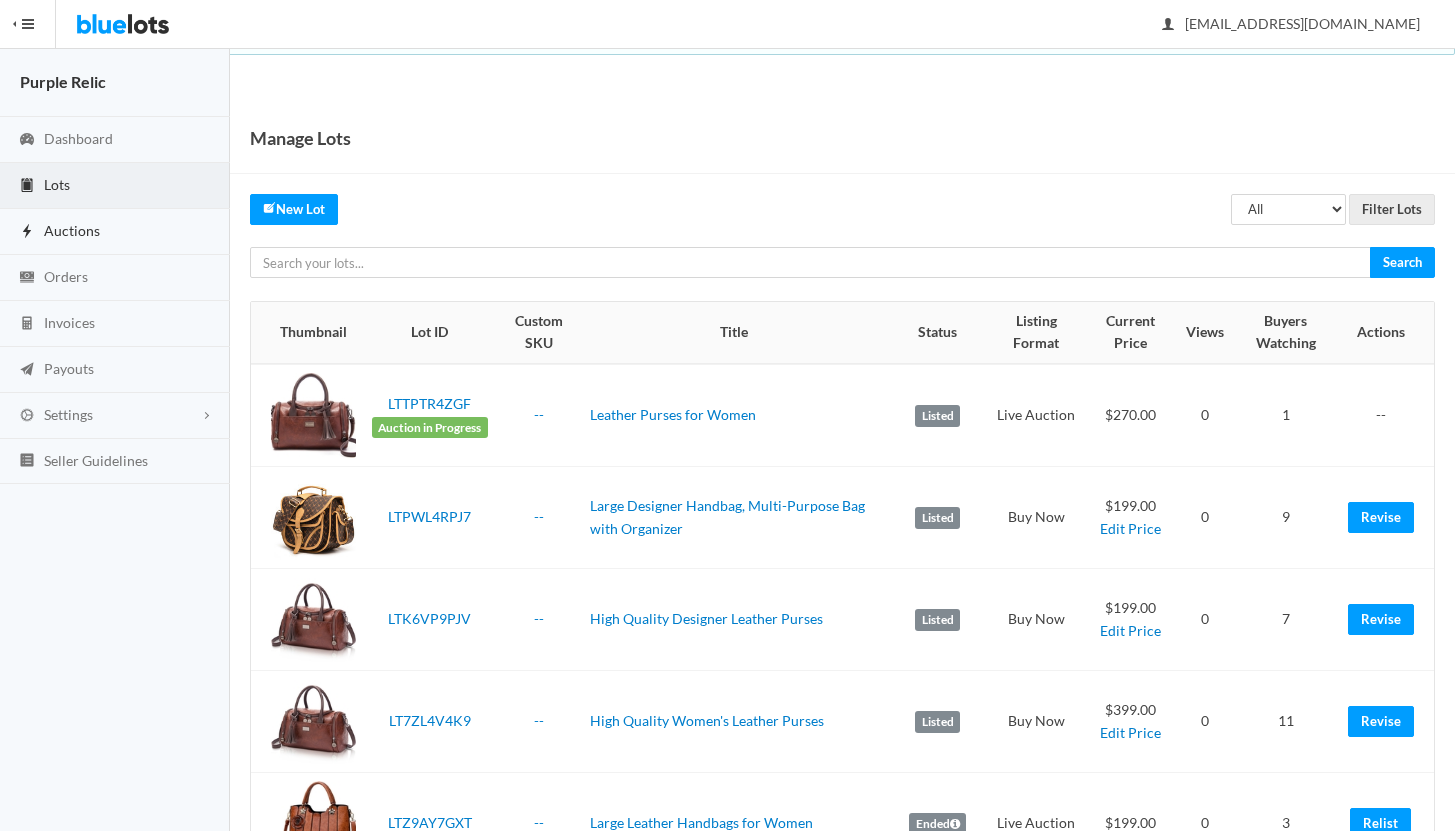 scroll, scrollTop: 0, scrollLeft: 0, axis: both 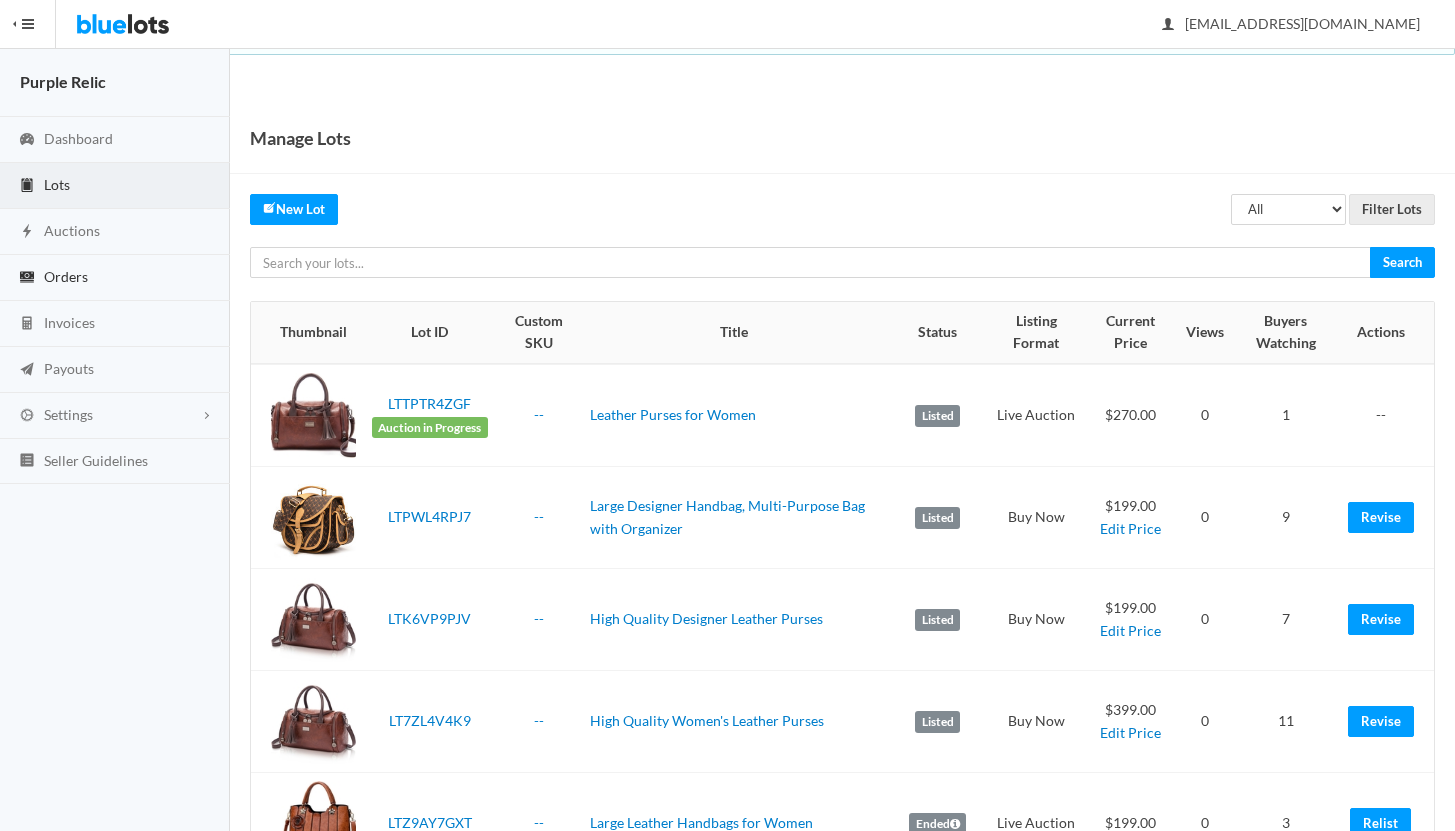 click on "Orders" at bounding box center (66, 276) 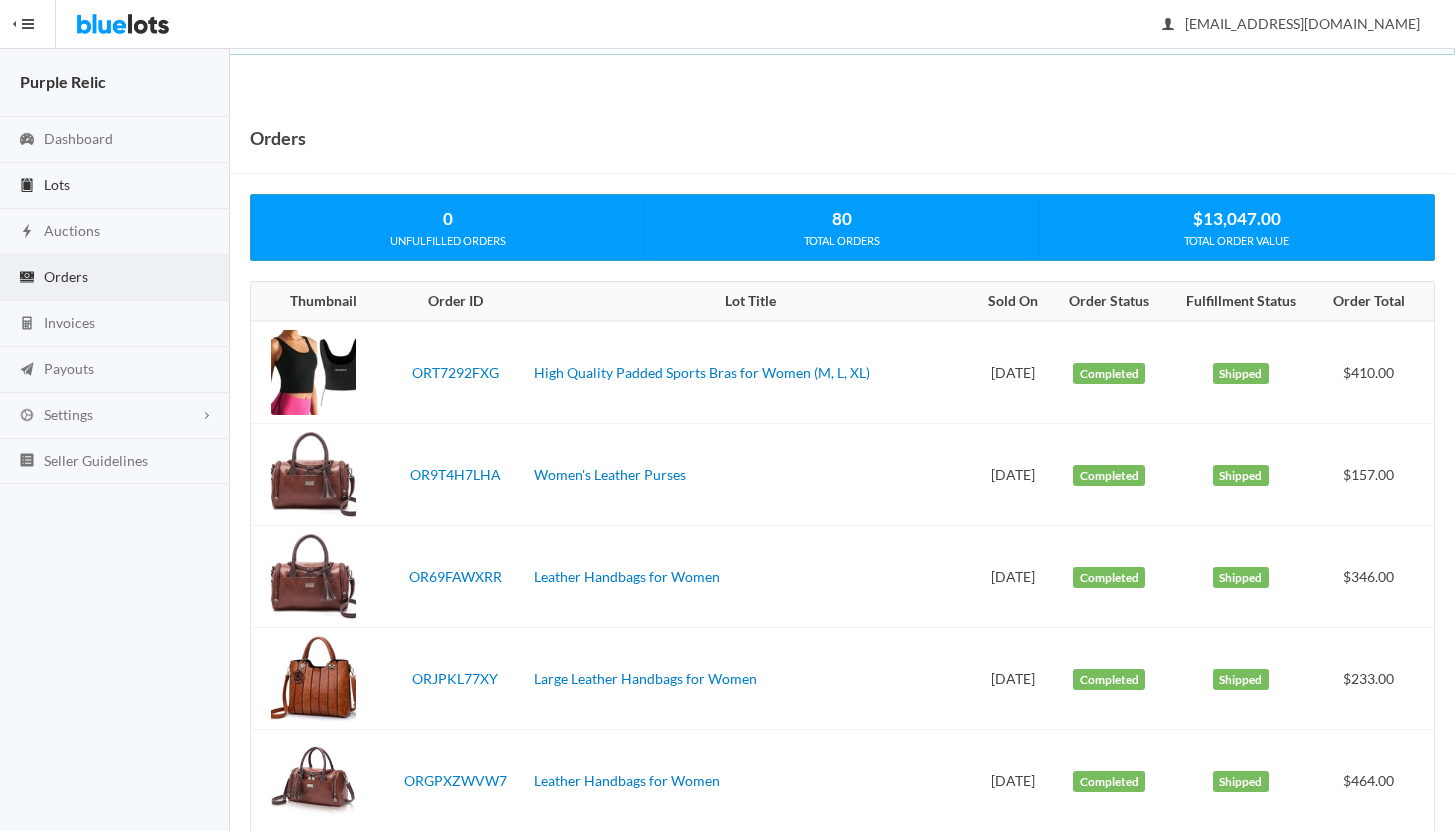 scroll, scrollTop: 0, scrollLeft: 0, axis: both 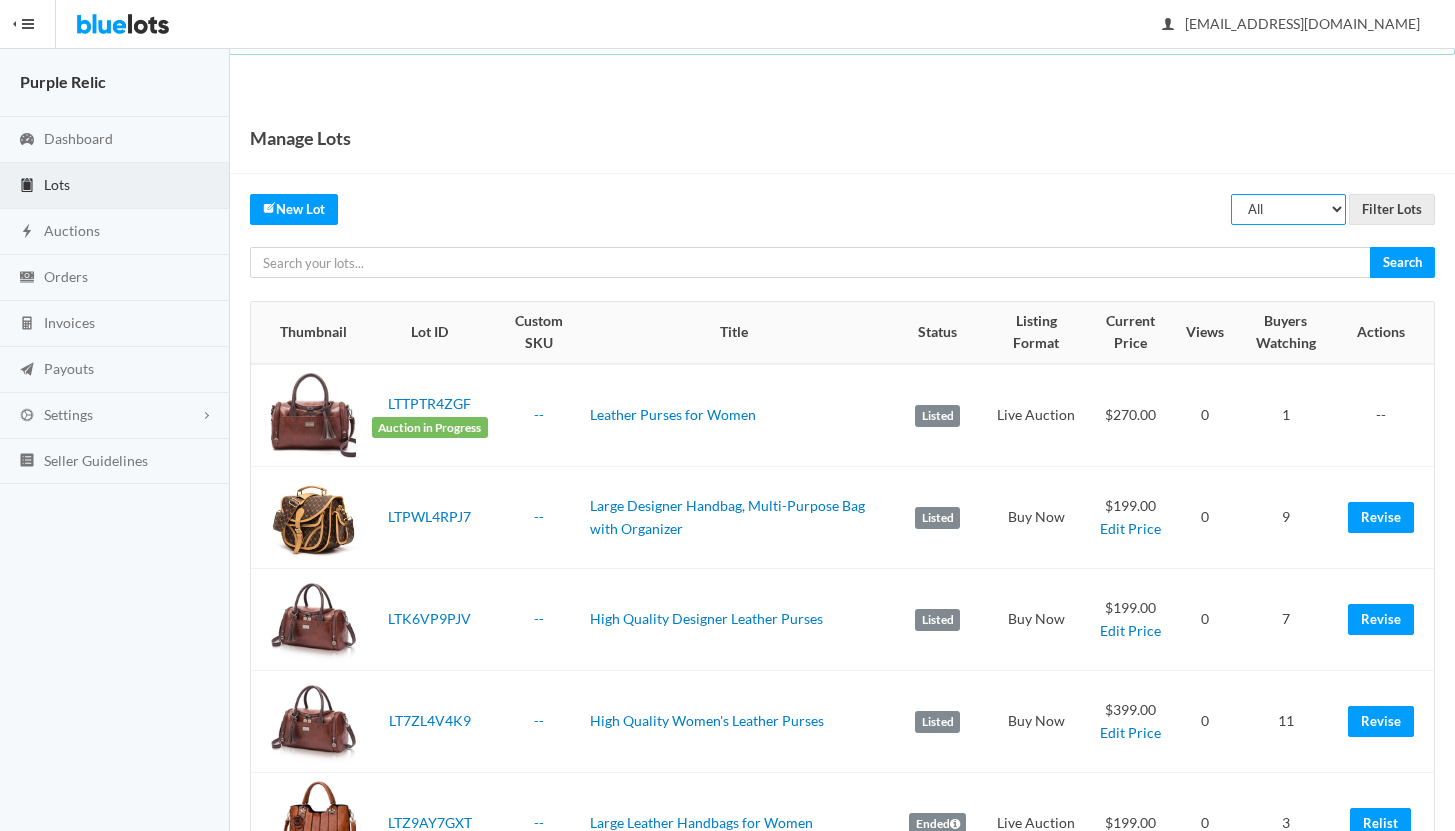 click on "All Draft
Unreviewed
Rejected
Scheduled
Listed
Sold
Ended" at bounding box center (1288, 209) 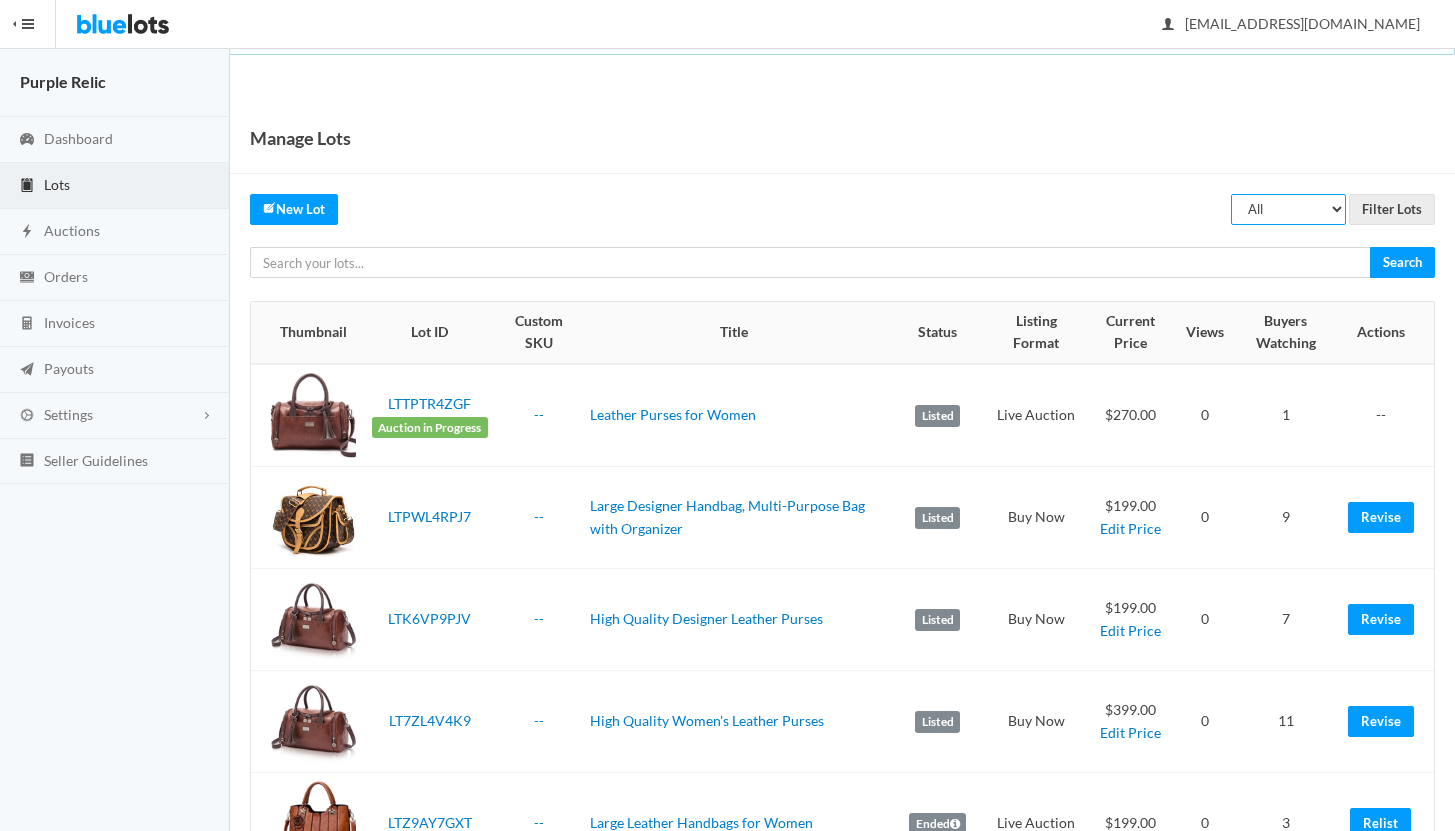 select on "ended" 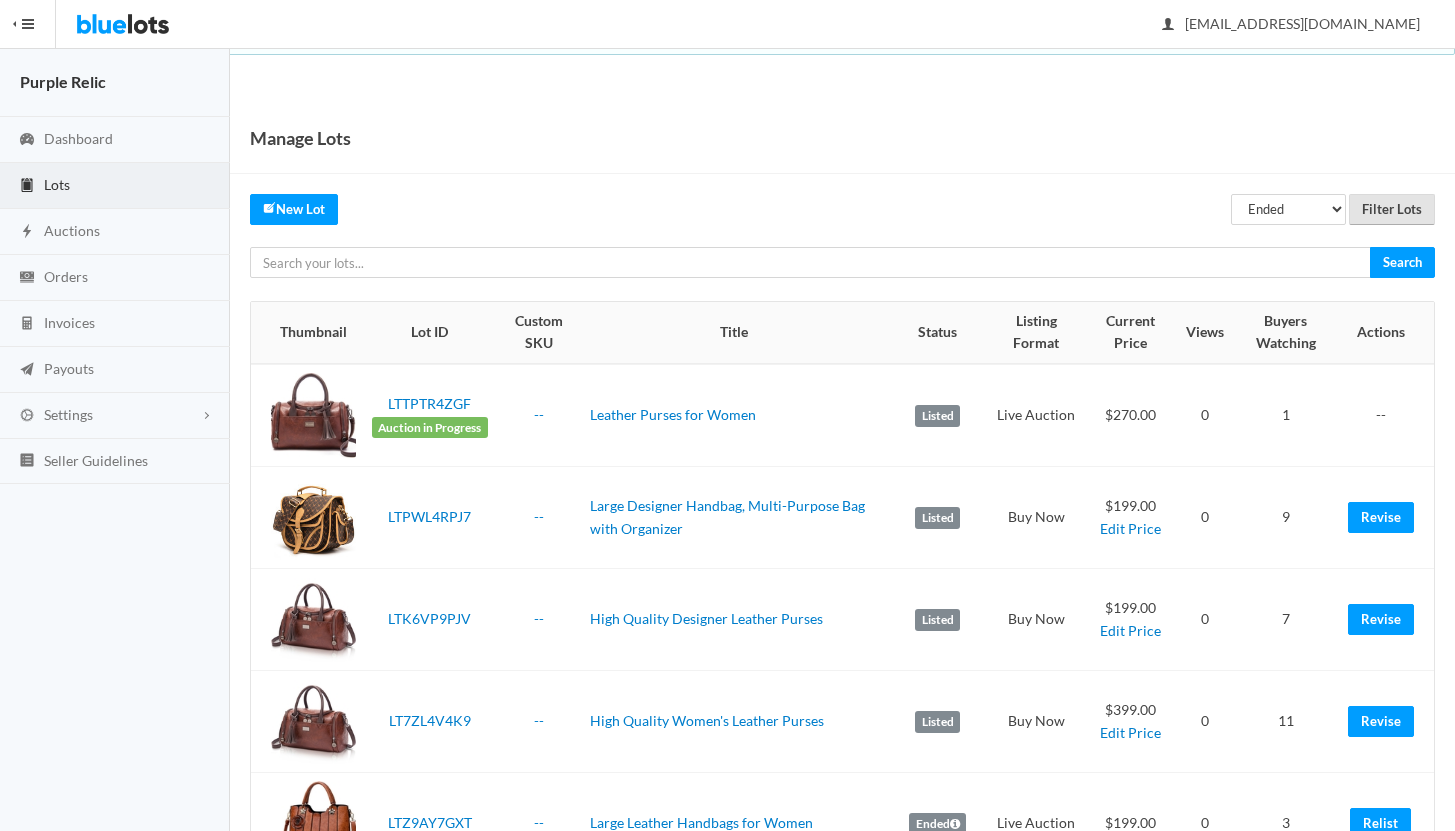 click on "Filter Lots" at bounding box center [1392, 209] 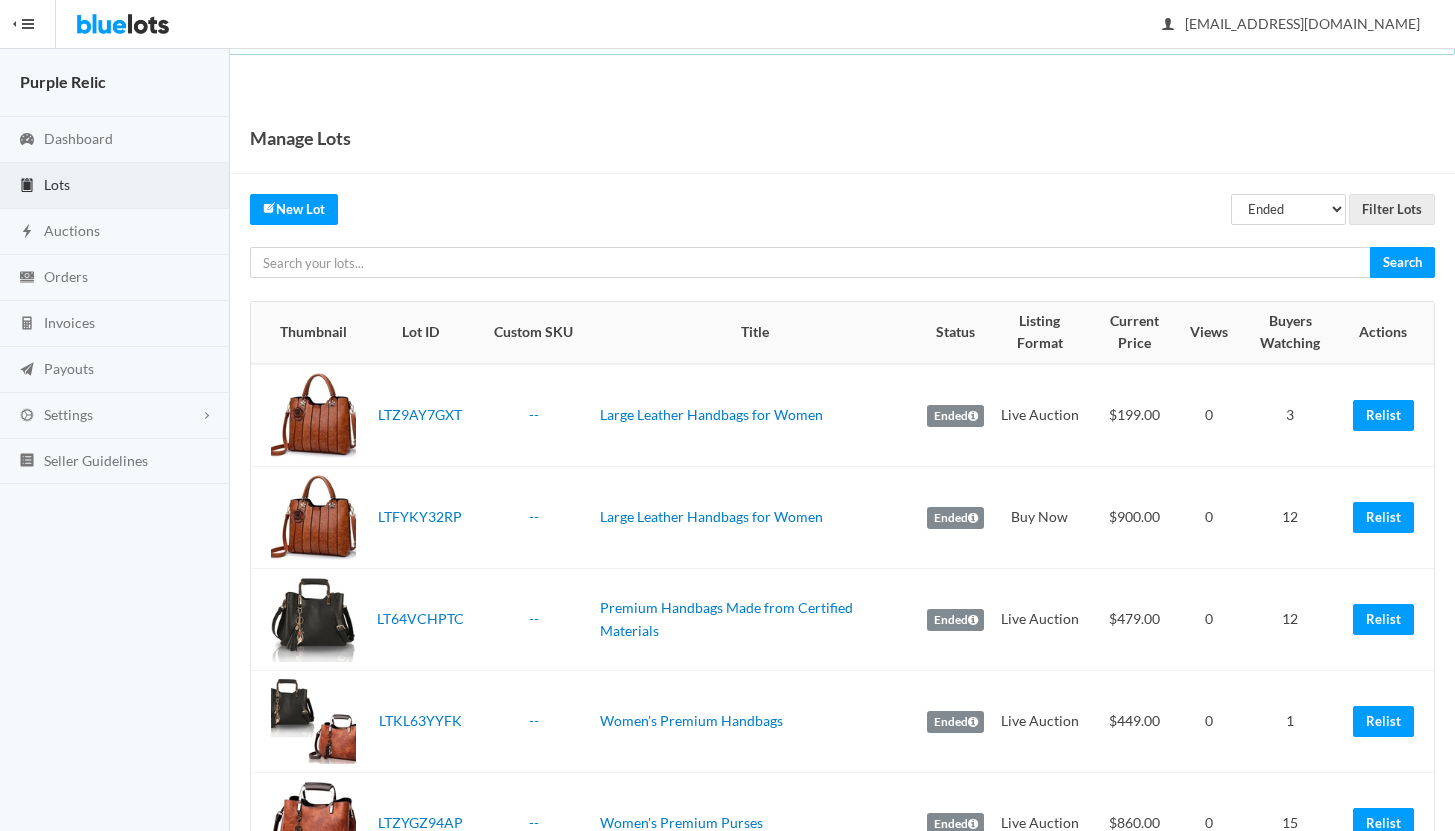 scroll, scrollTop: 0, scrollLeft: 0, axis: both 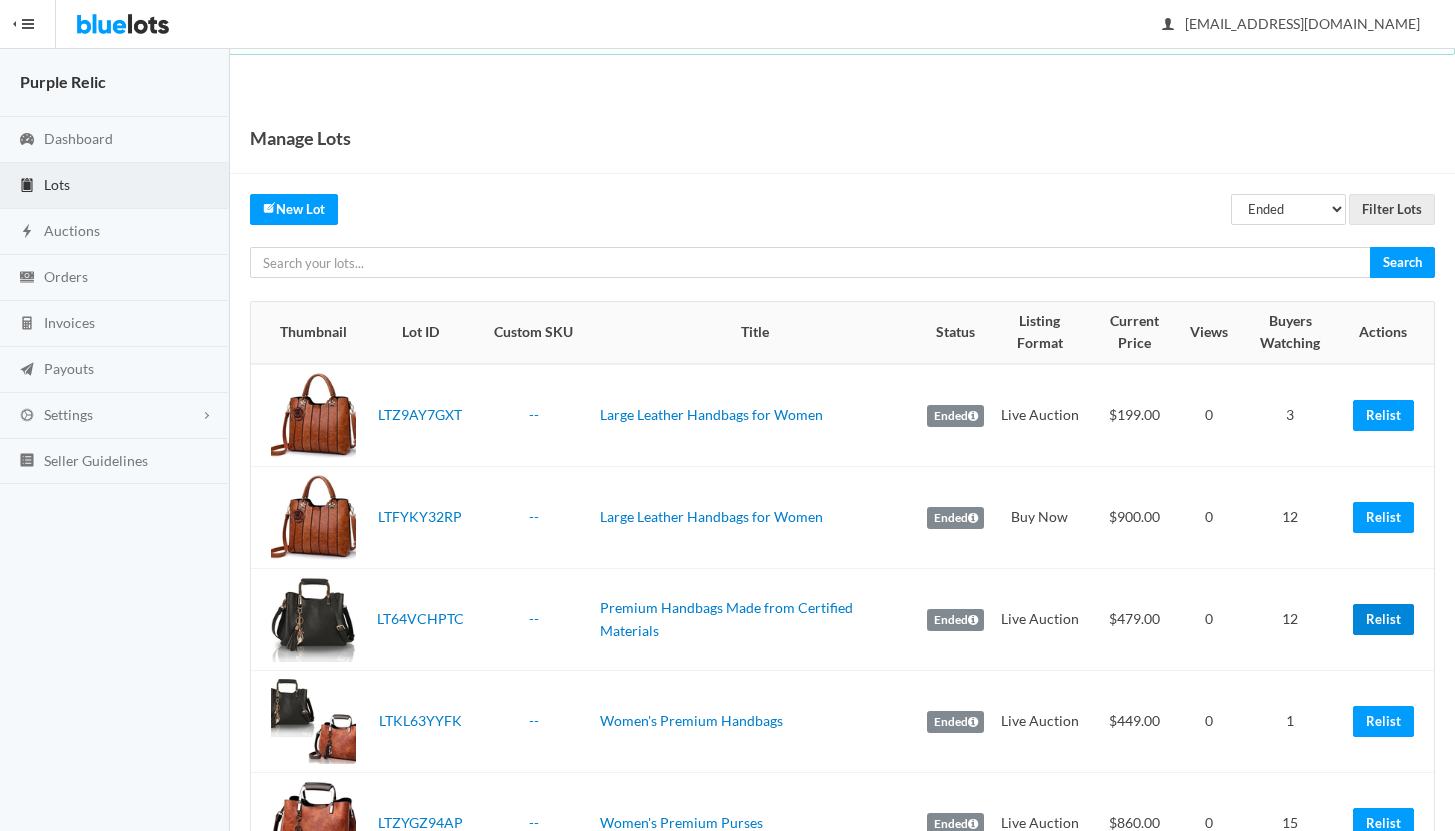 click on "Relist" at bounding box center (1383, 619) 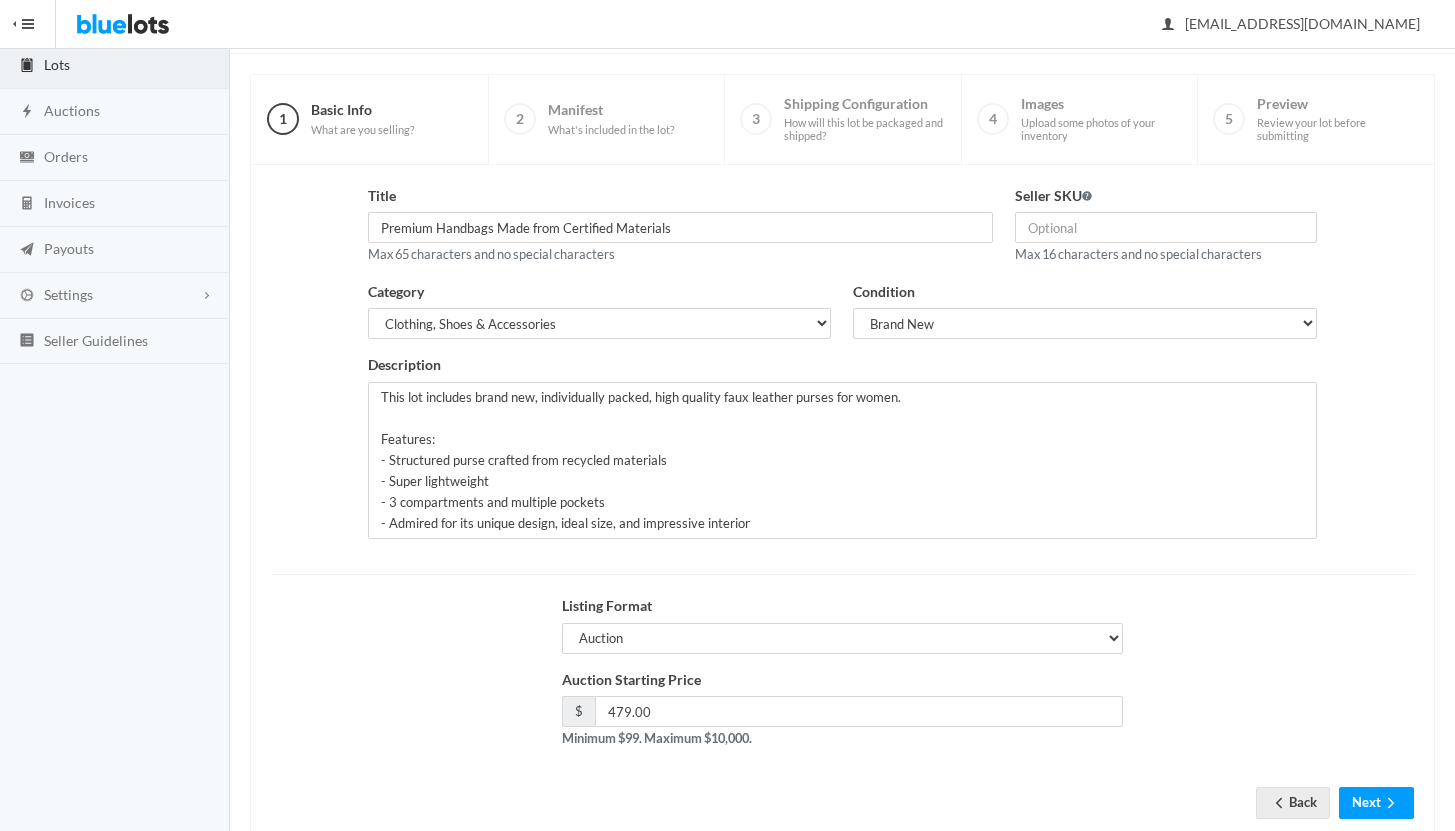 scroll, scrollTop: 170, scrollLeft: 0, axis: vertical 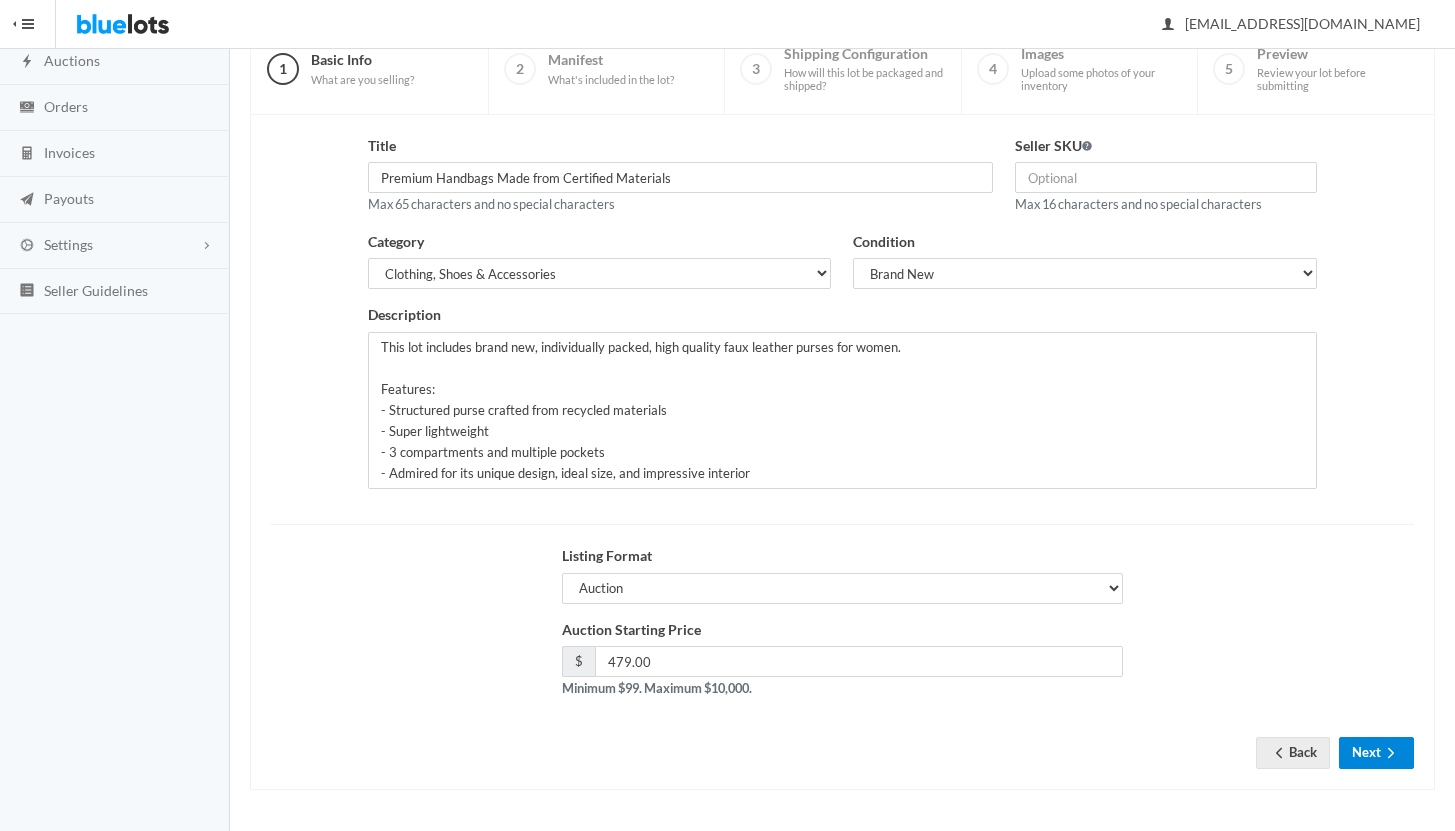 click on "Next" at bounding box center [1376, 752] 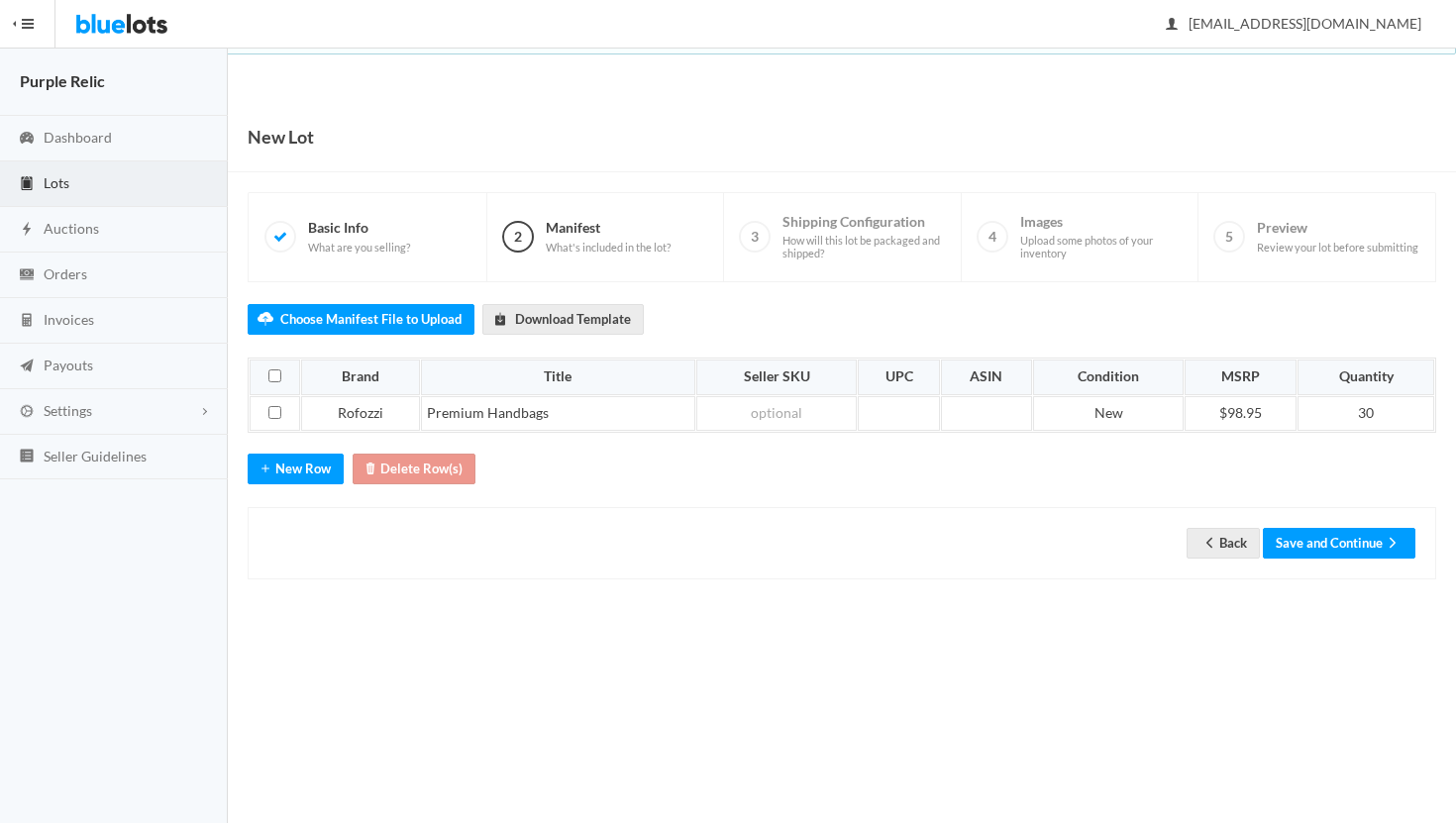 scroll, scrollTop: 0, scrollLeft: 0, axis: both 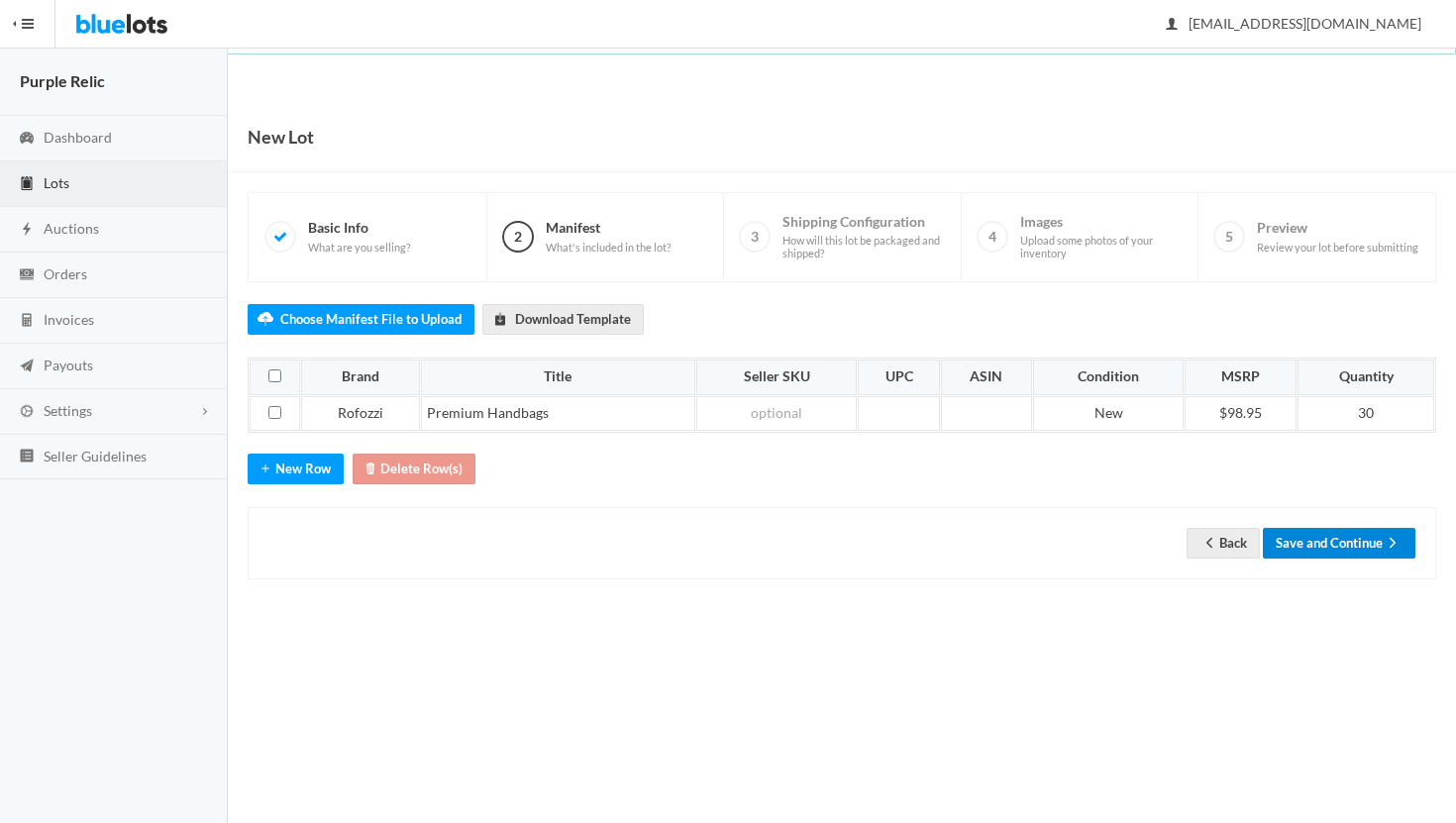 click on "Save and Continue" at bounding box center (1339, 543) 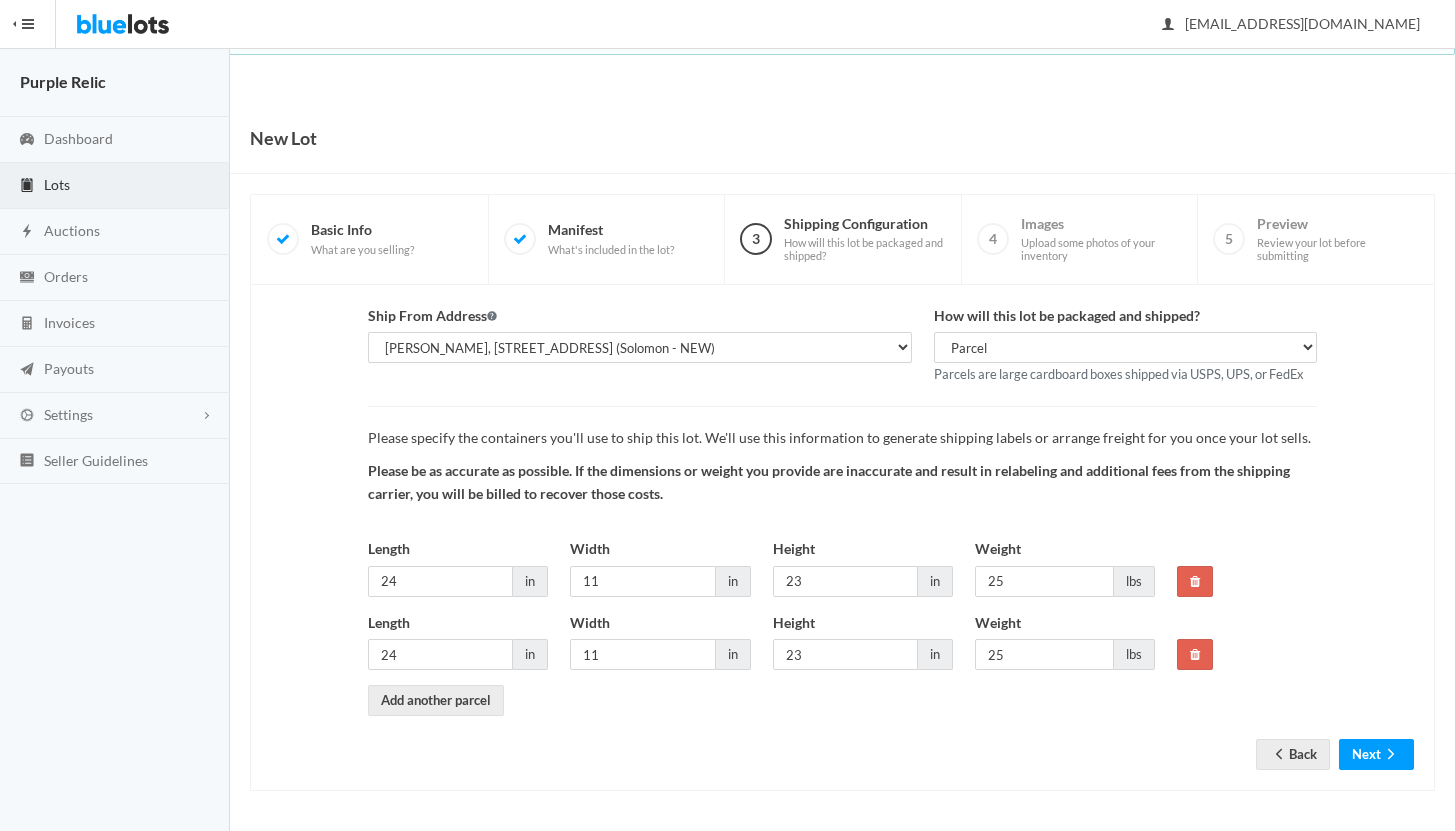 scroll, scrollTop: 0, scrollLeft: 0, axis: both 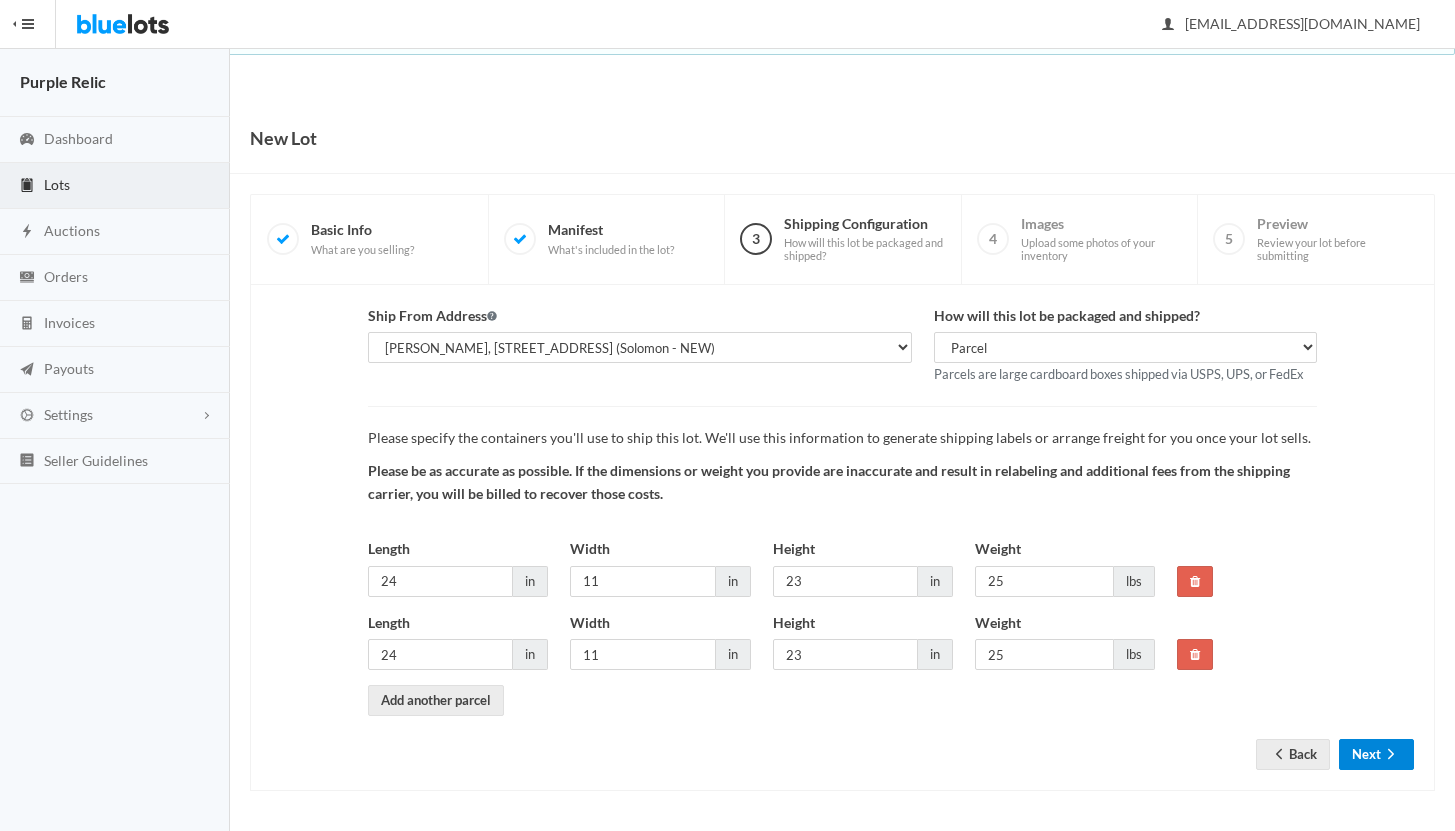click 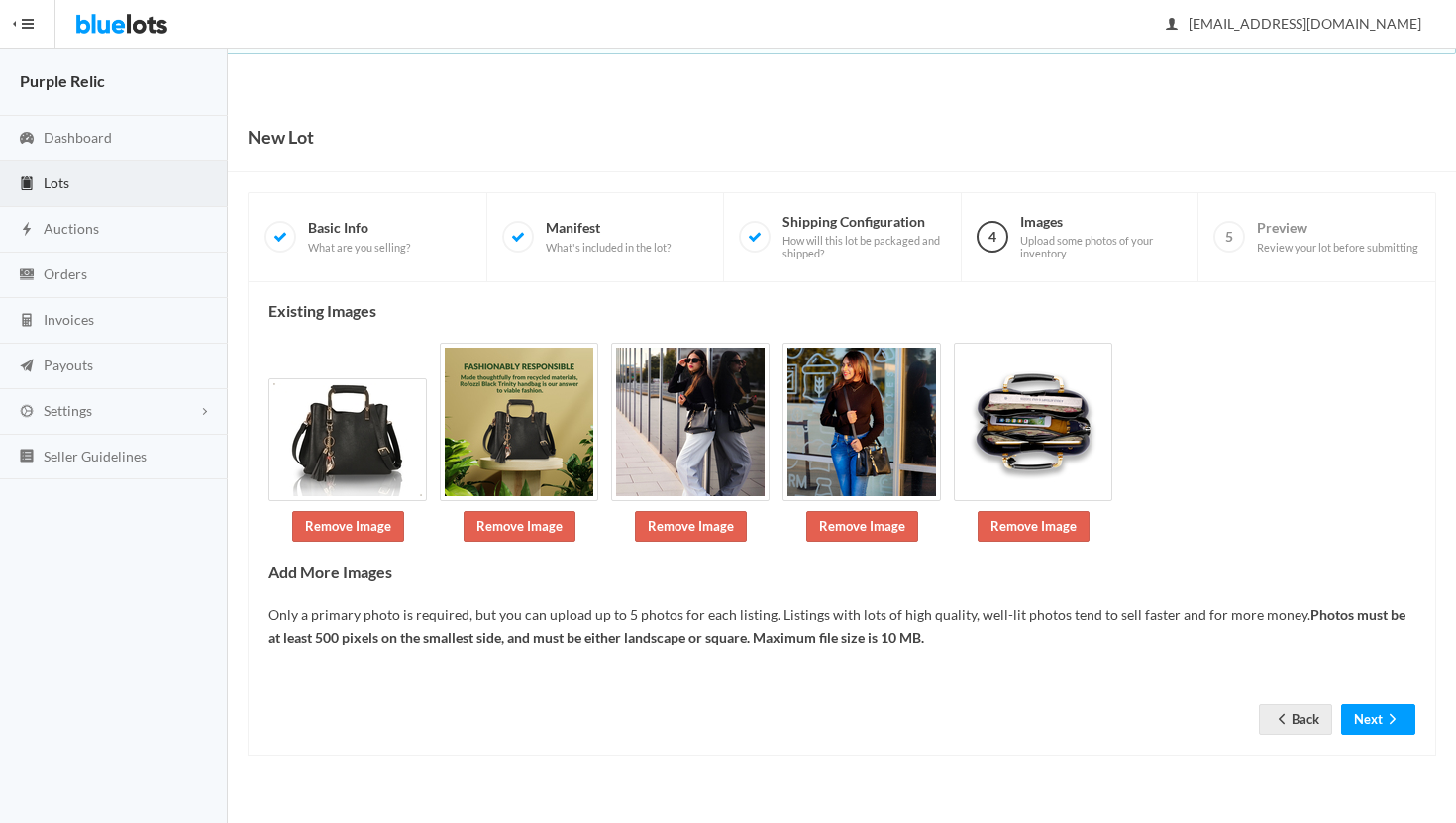 scroll, scrollTop: 0, scrollLeft: 0, axis: both 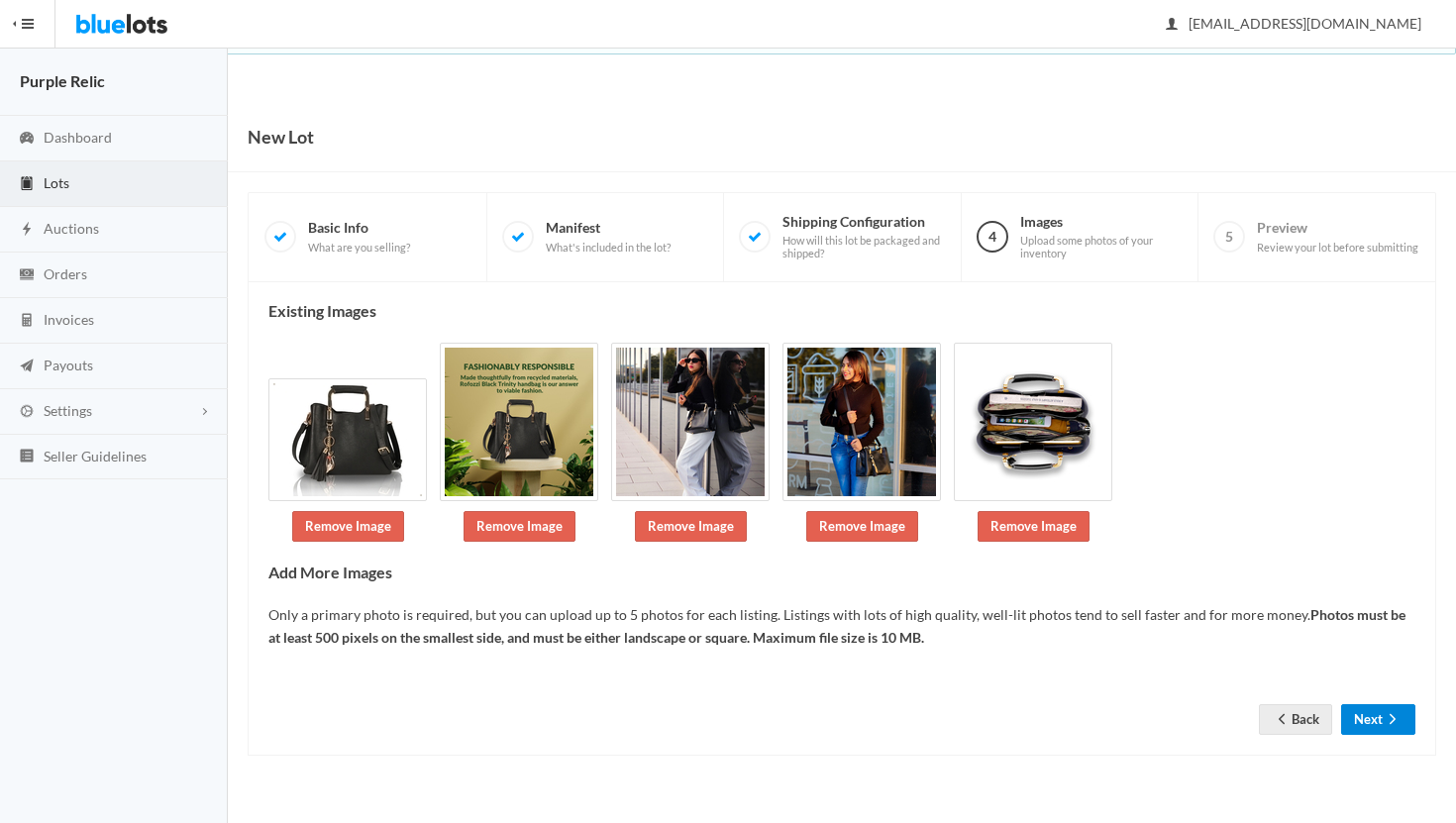 click on "Next" at bounding box center (1378, 719) 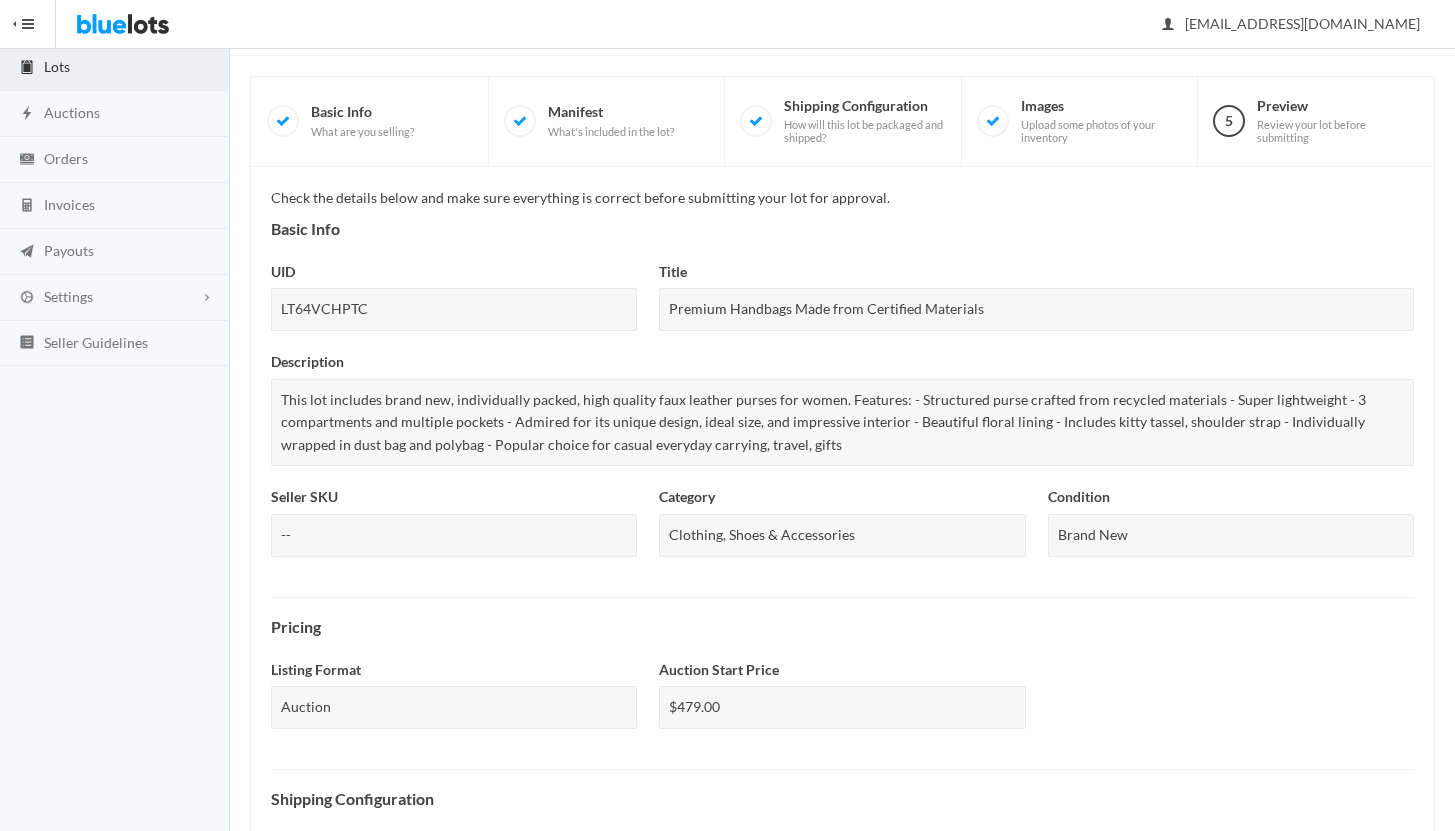 scroll, scrollTop: 731, scrollLeft: 0, axis: vertical 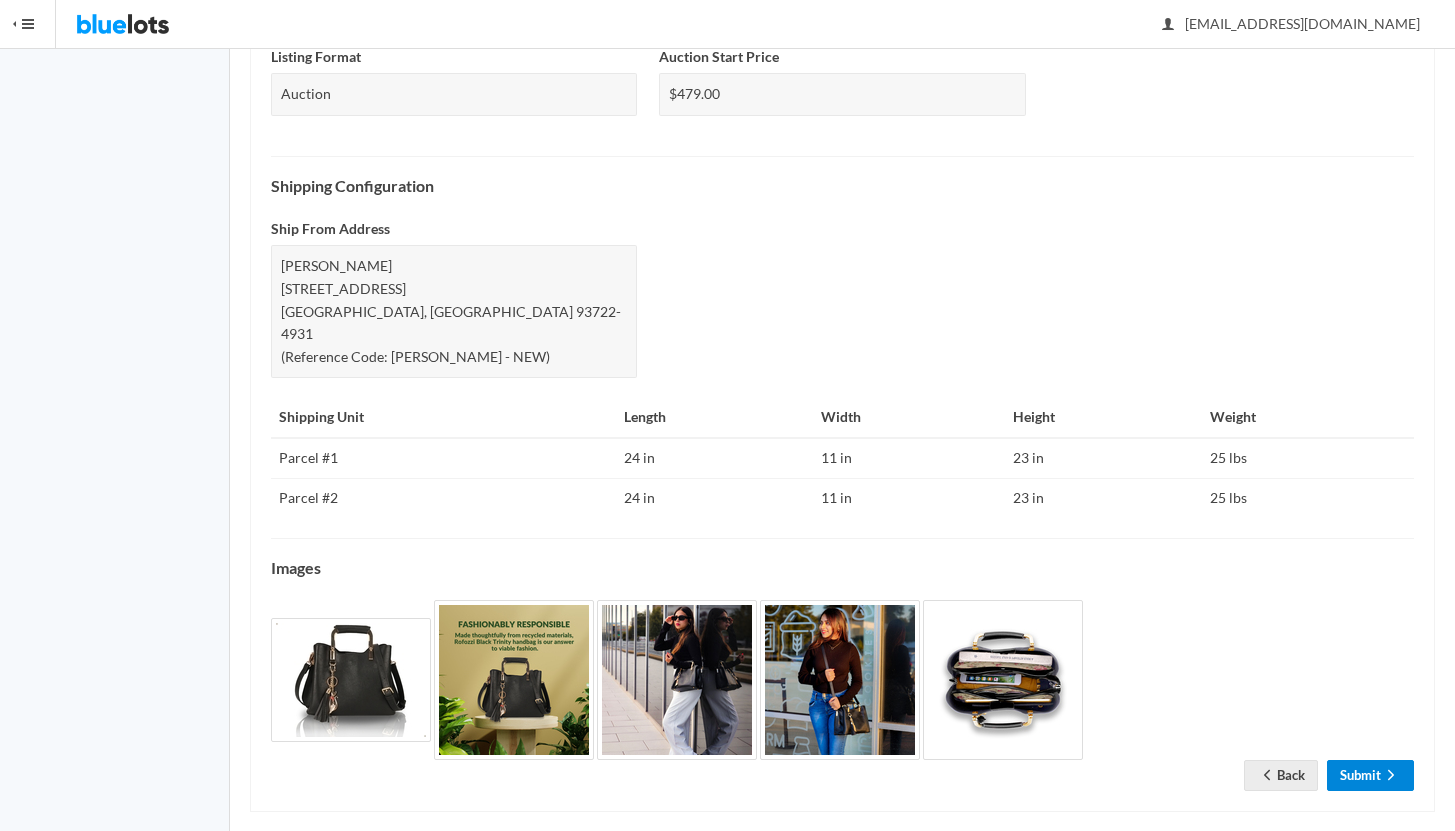 click on "Submit" at bounding box center [1370, 775] 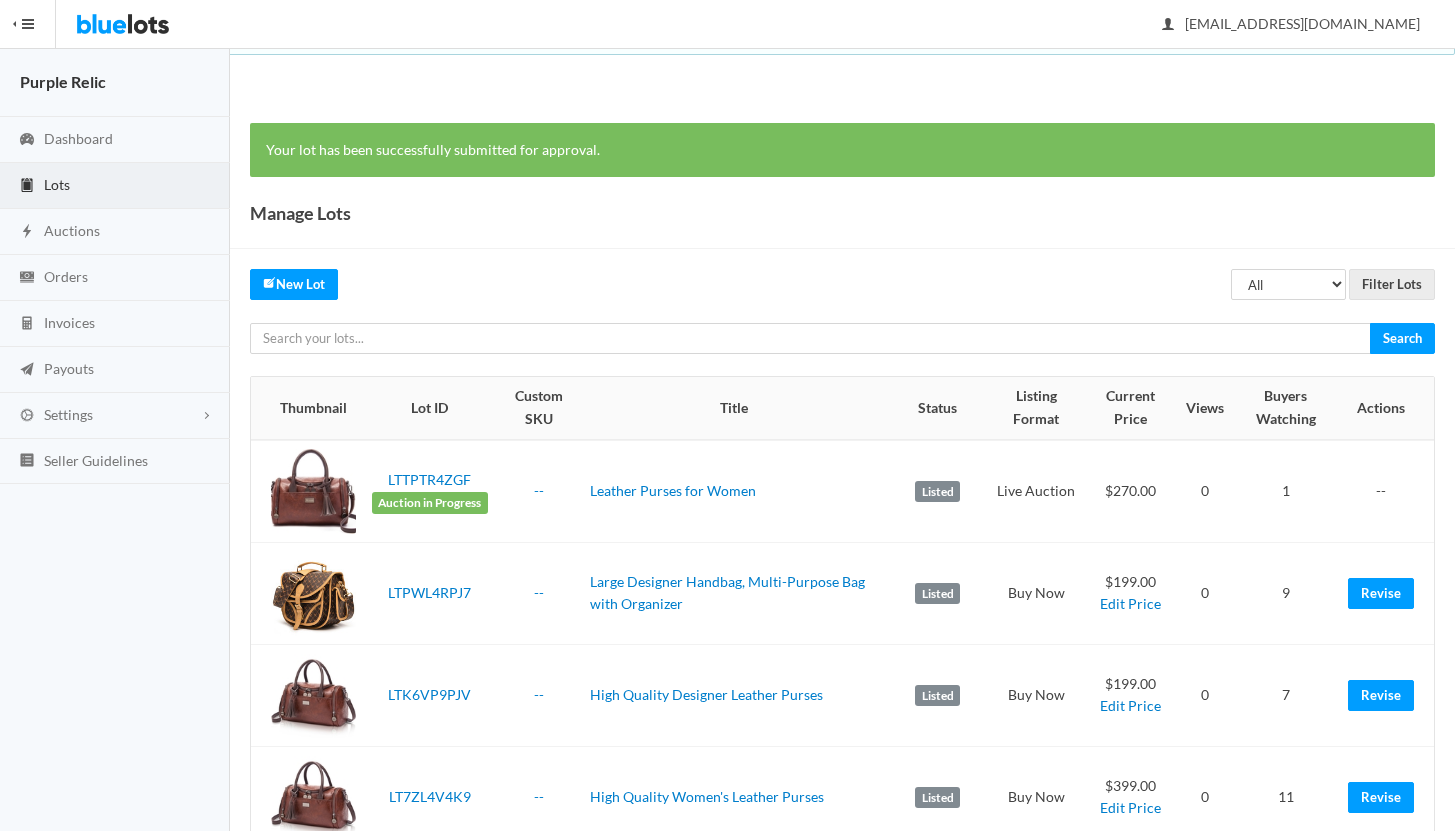 scroll, scrollTop: 0, scrollLeft: 0, axis: both 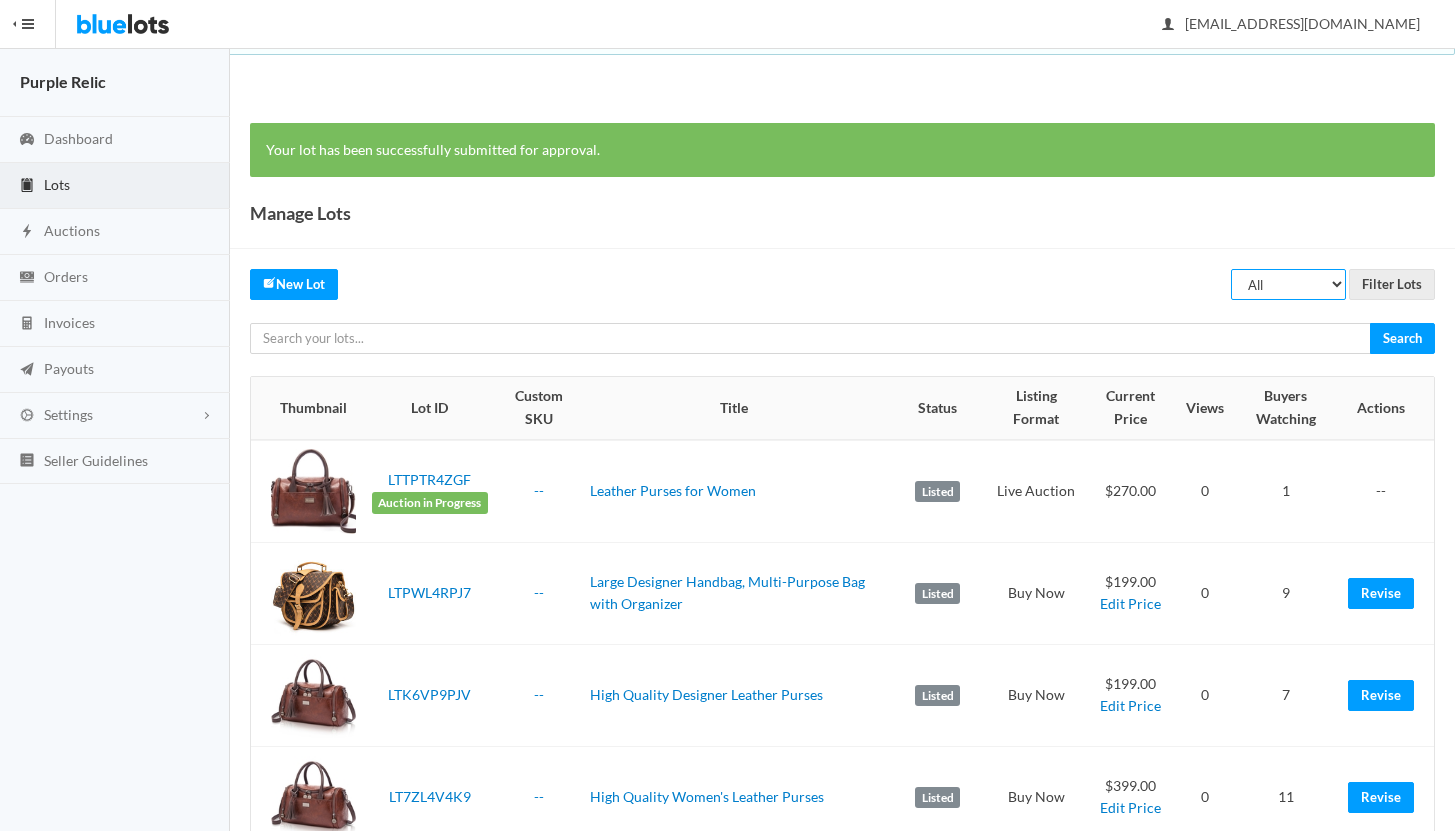 click on "All Draft
Unreviewed
Rejected
Scheduled
Listed
Sold
Ended" at bounding box center (1288, 284) 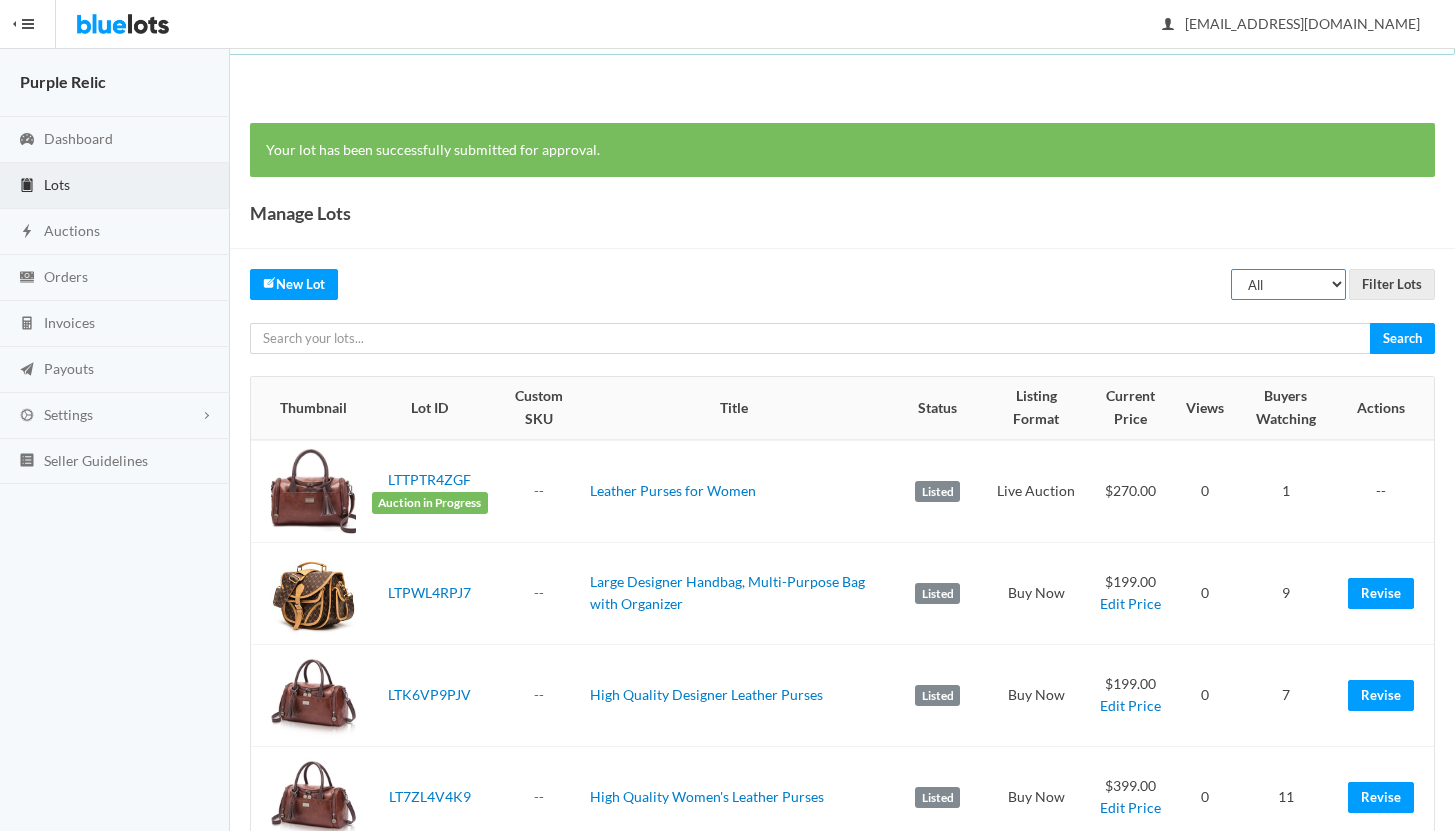 select on "ended" 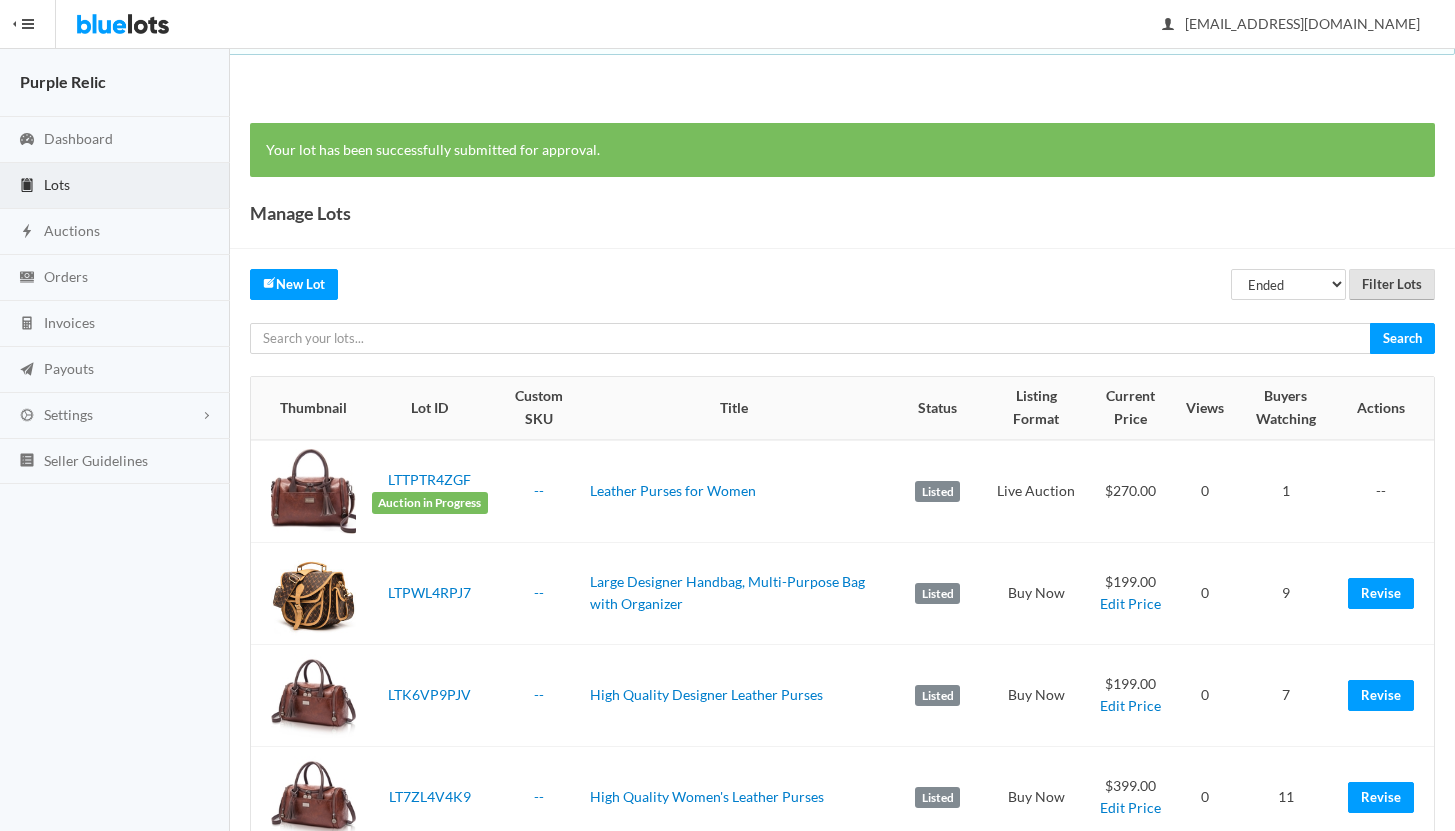 click on "Filter Lots" at bounding box center [1392, 284] 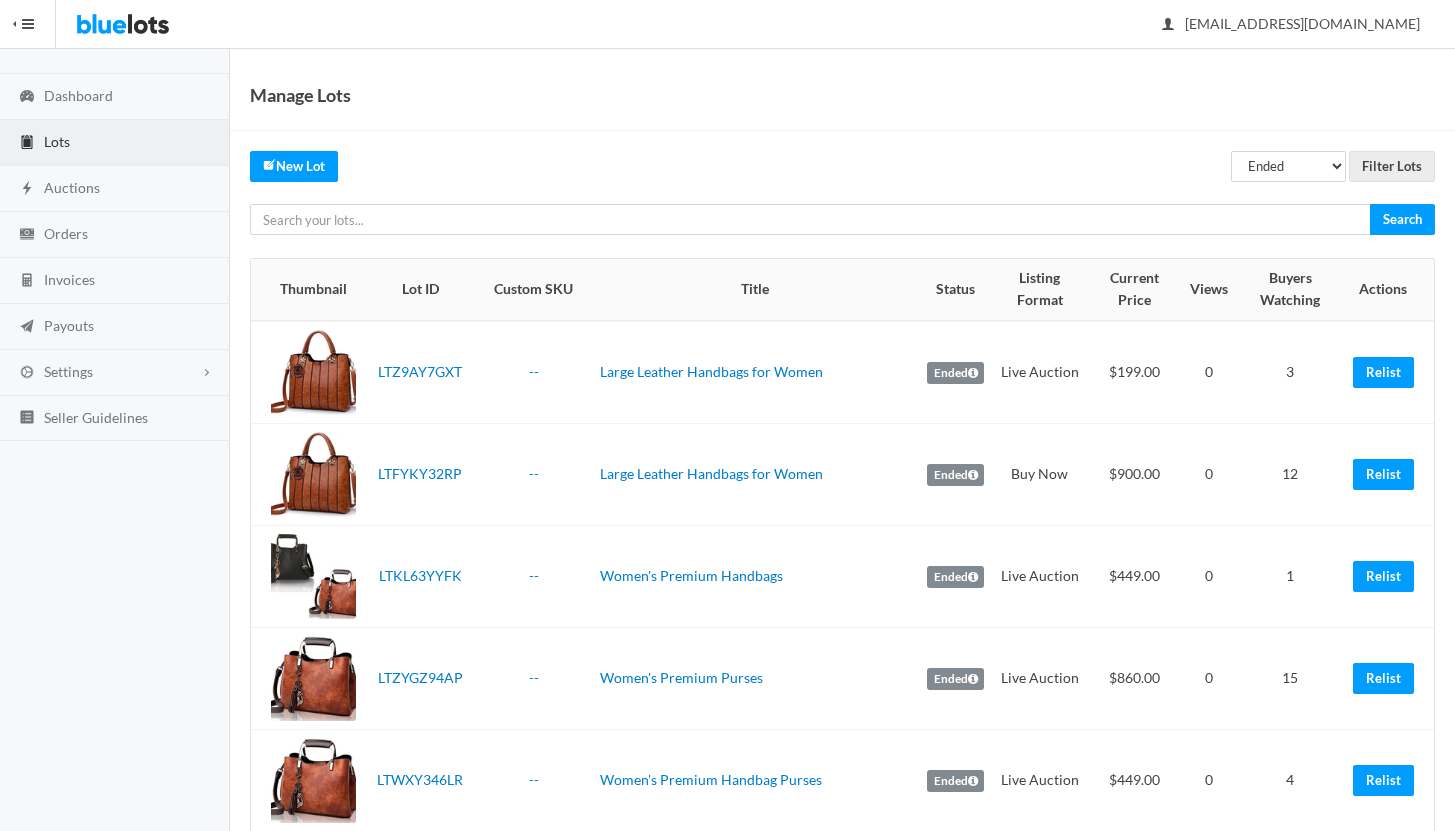 scroll, scrollTop: 0, scrollLeft: 0, axis: both 